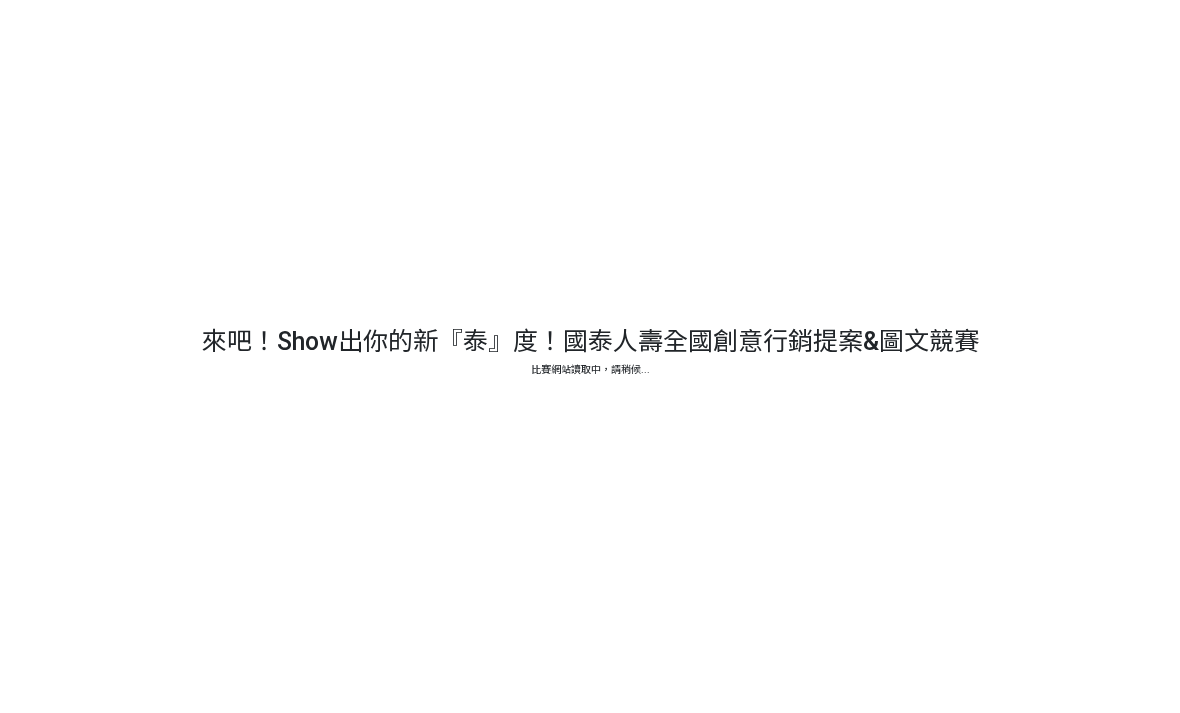 scroll, scrollTop: 0, scrollLeft: 0, axis: both 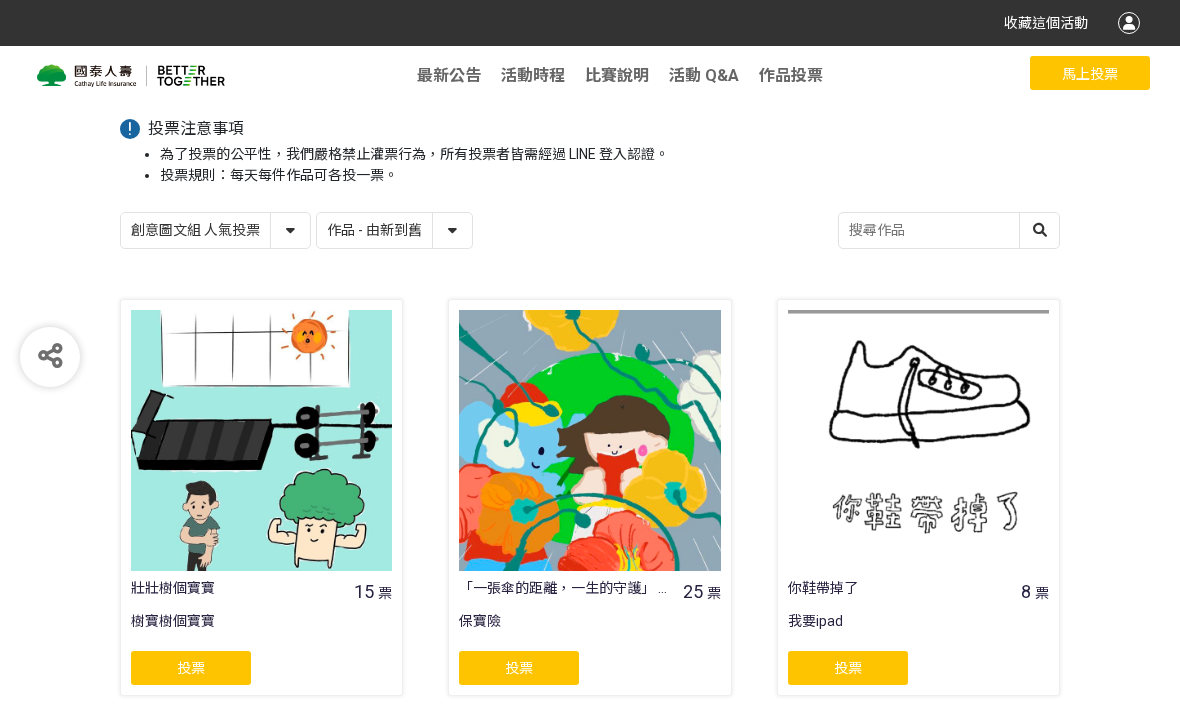 click on "作品 - 由新到舊 作品 - 由舊到新 票數 - 由多到少 票數 - 由少到多" at bounding box center [394, 230] 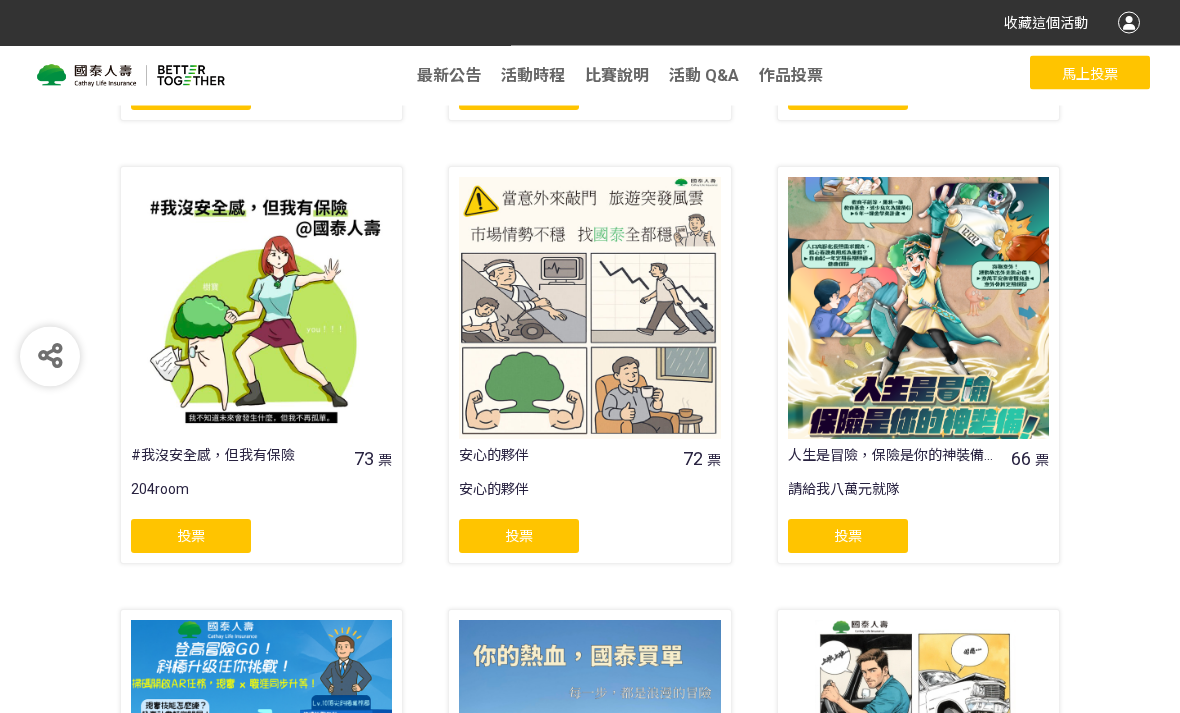 scroll, scrollTop: 752, scrollLeft: 0, axis: vertical 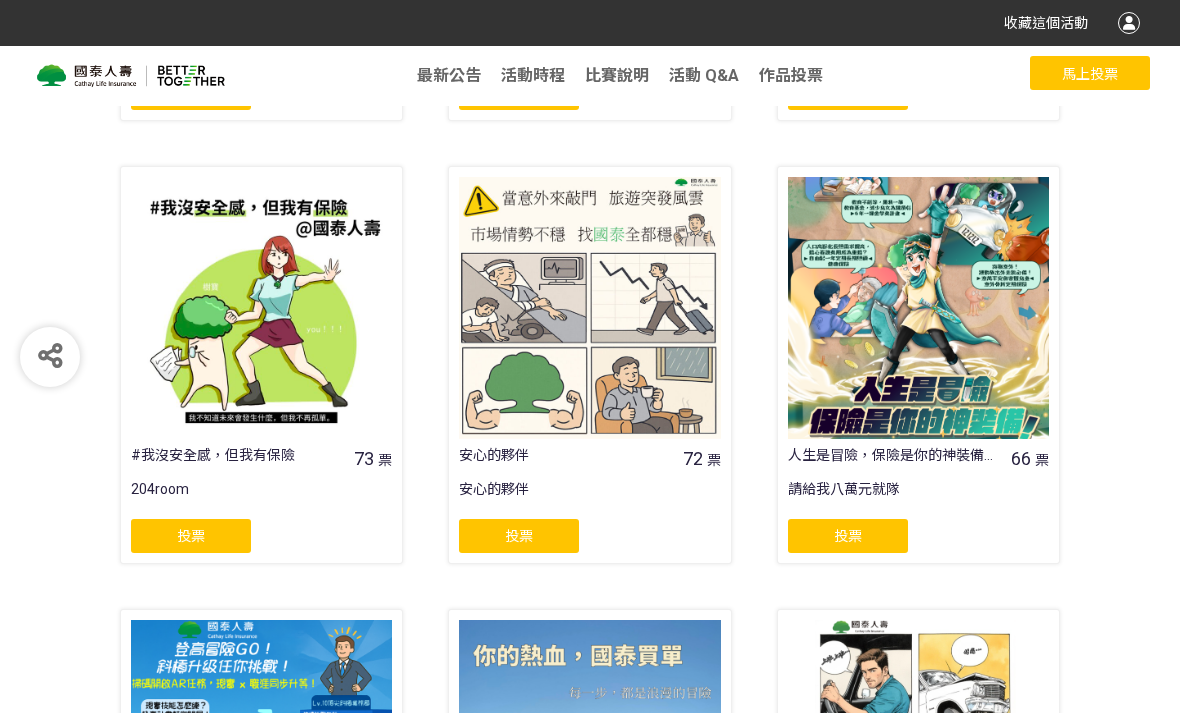 click on "投票" 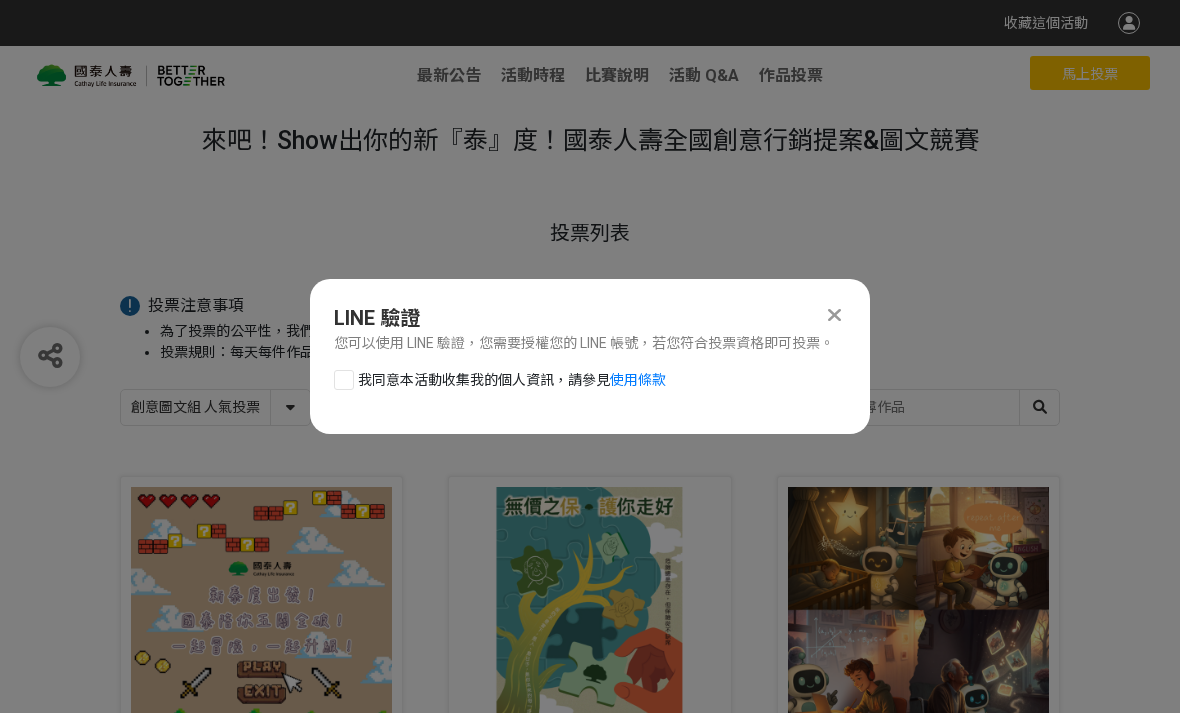 click at bounding box center [344, 380] 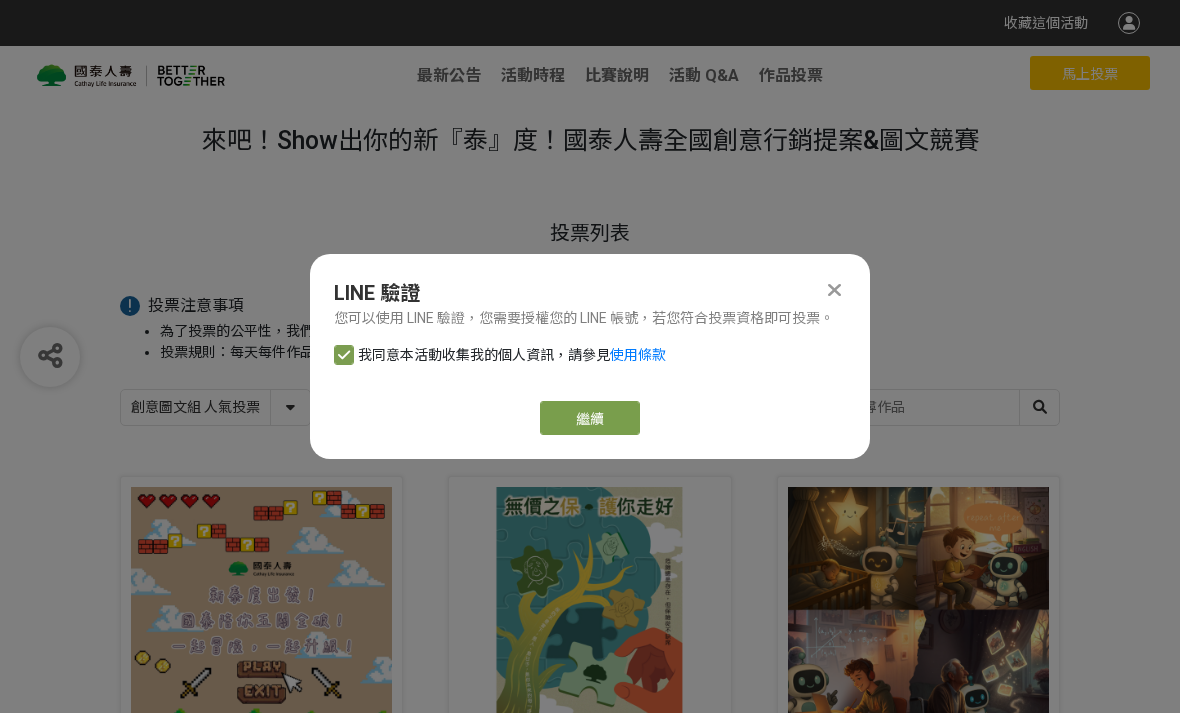 click on "繼續" at bounding box center (590, 418) 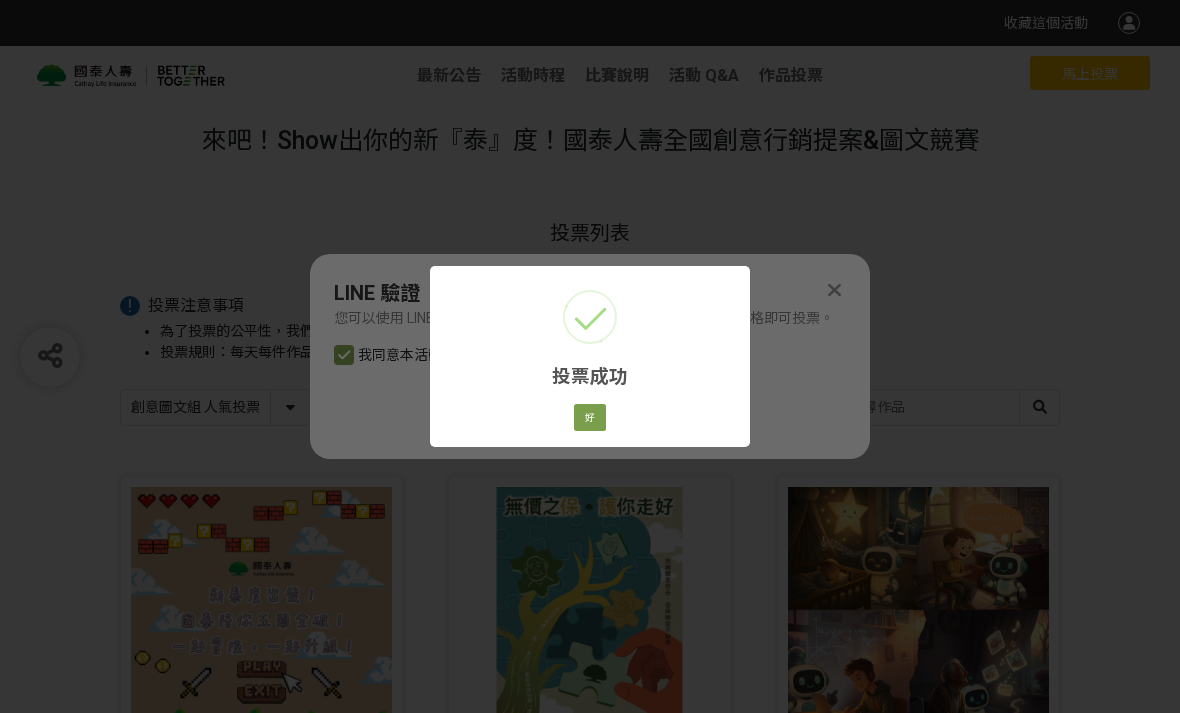 click on "好" at bounding box center [590, 418] 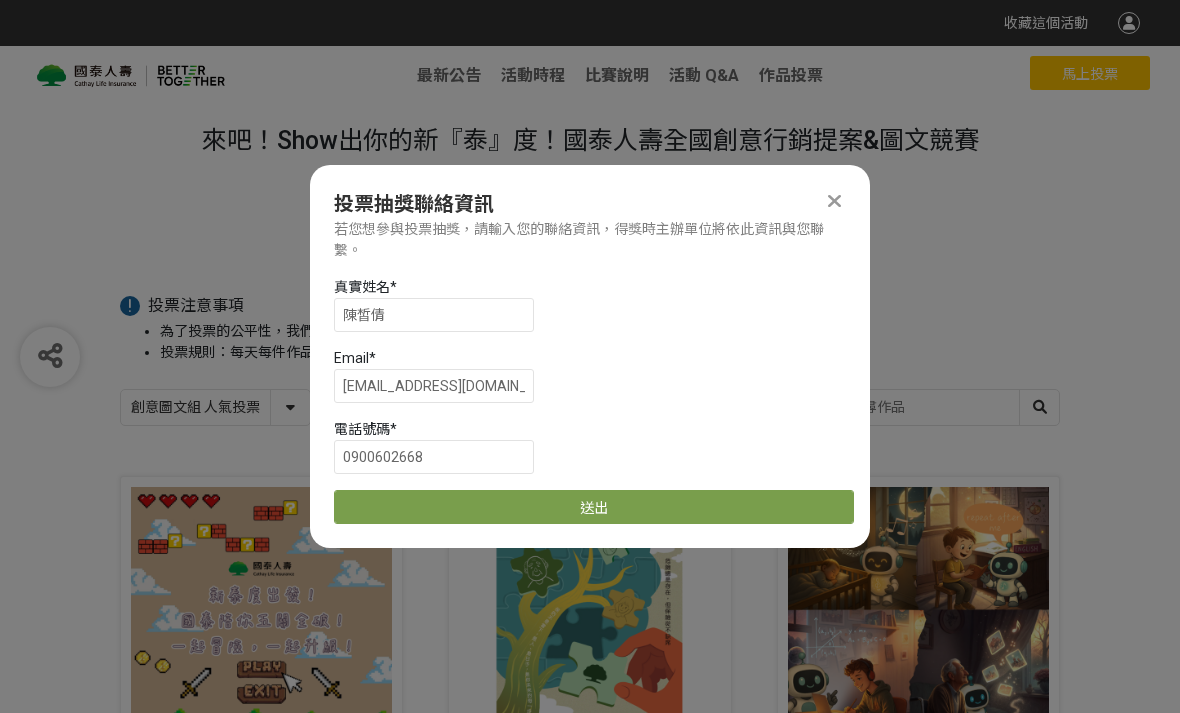 click on "送出" at bounding box center (594, 507) 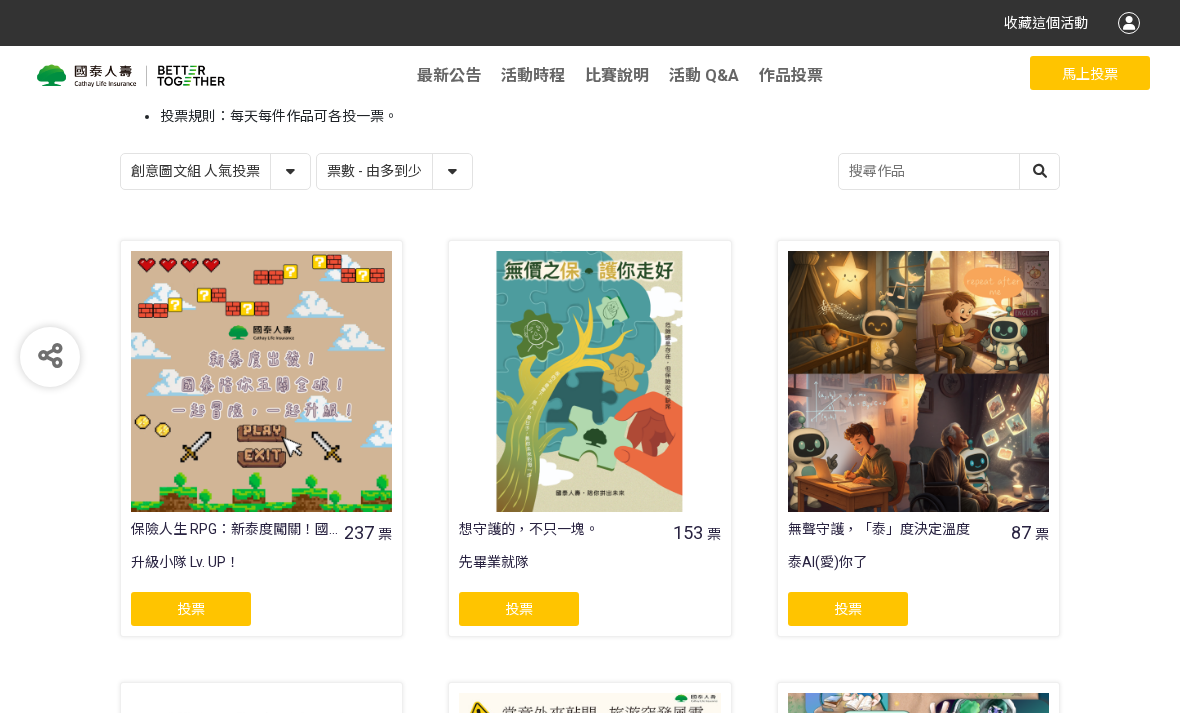 scroll, scrollTop: 233, scrollLeft: 0, axis: vertical 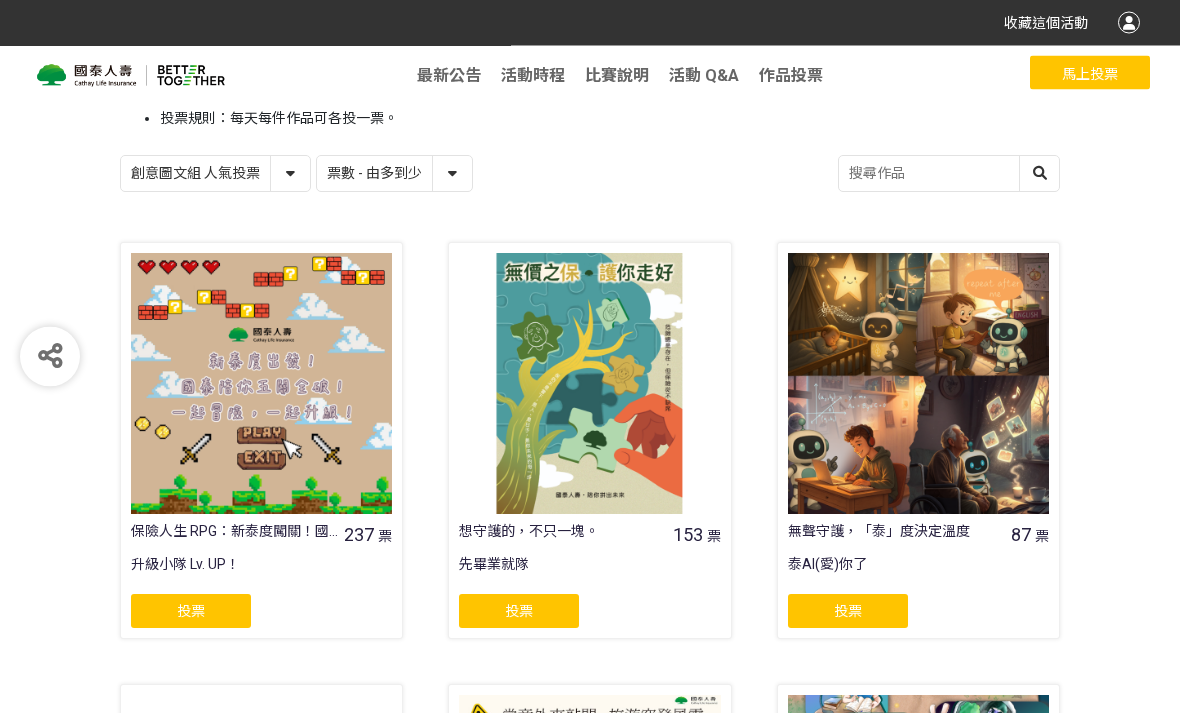 click on "作品 - 由新到舊 作品 - 由舊到新 票數 - 由多到少 票數 - 由少到多" at bounding box center [394, 174] 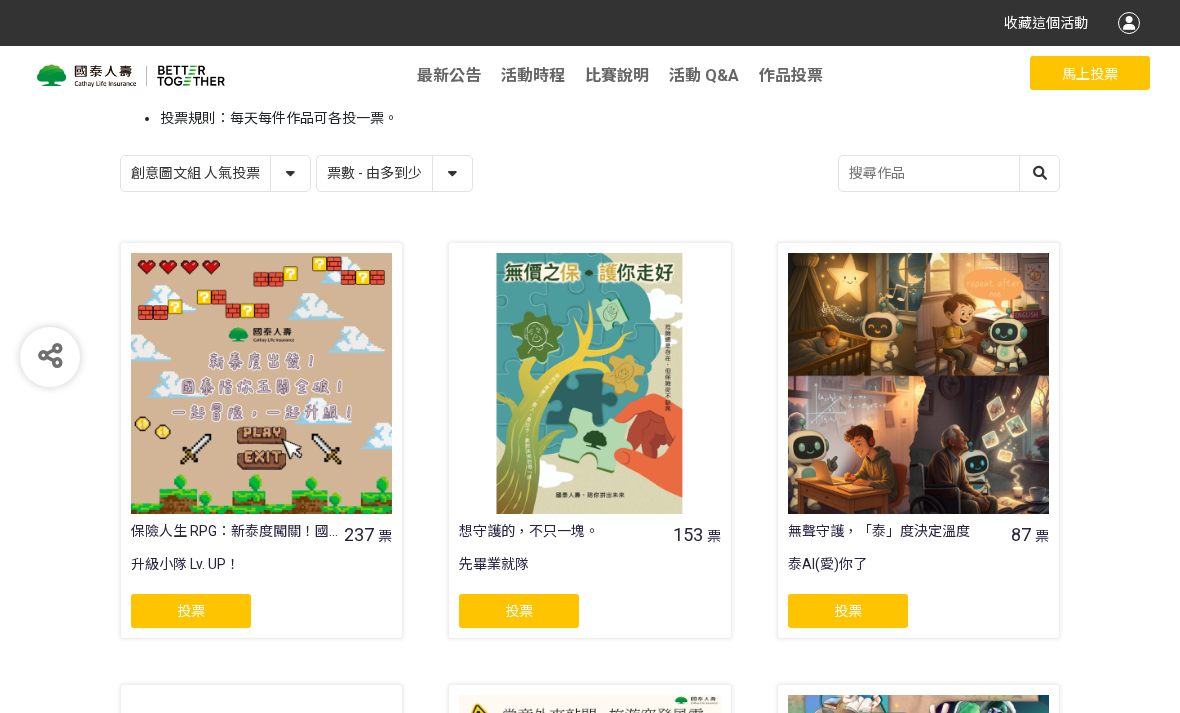 click on "創意圖文組 人氣投票 行銷提案組 人氣投票" at bounding box center (215, 173) 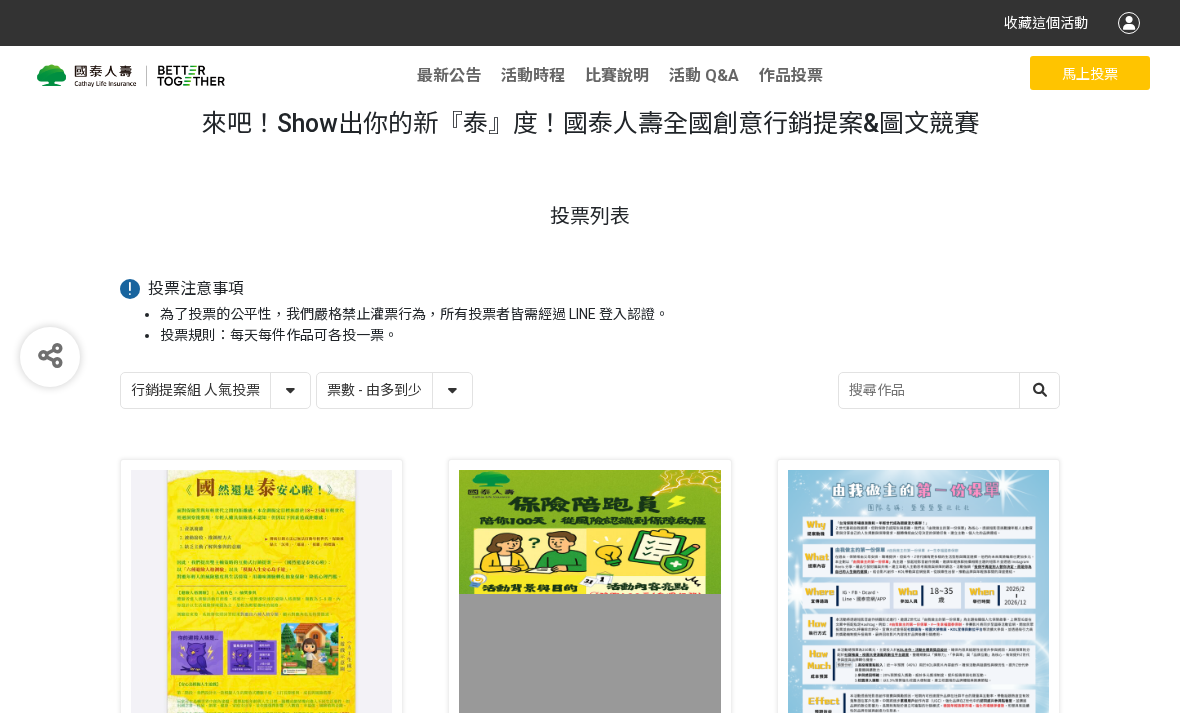 scroll, scrollTop: 0, scrollLeft: 0, axis: both 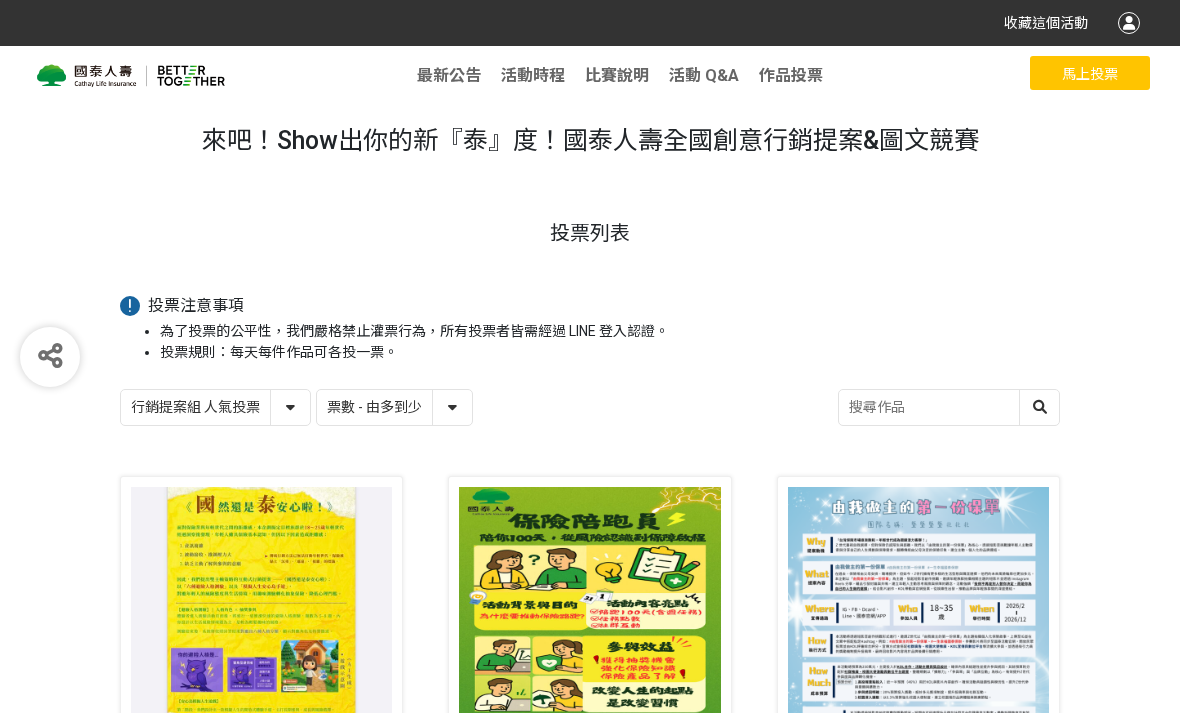 click on "創意圖文組 人氣投票 行銷提案組 人氣投票" at bounding box center (215, 407) 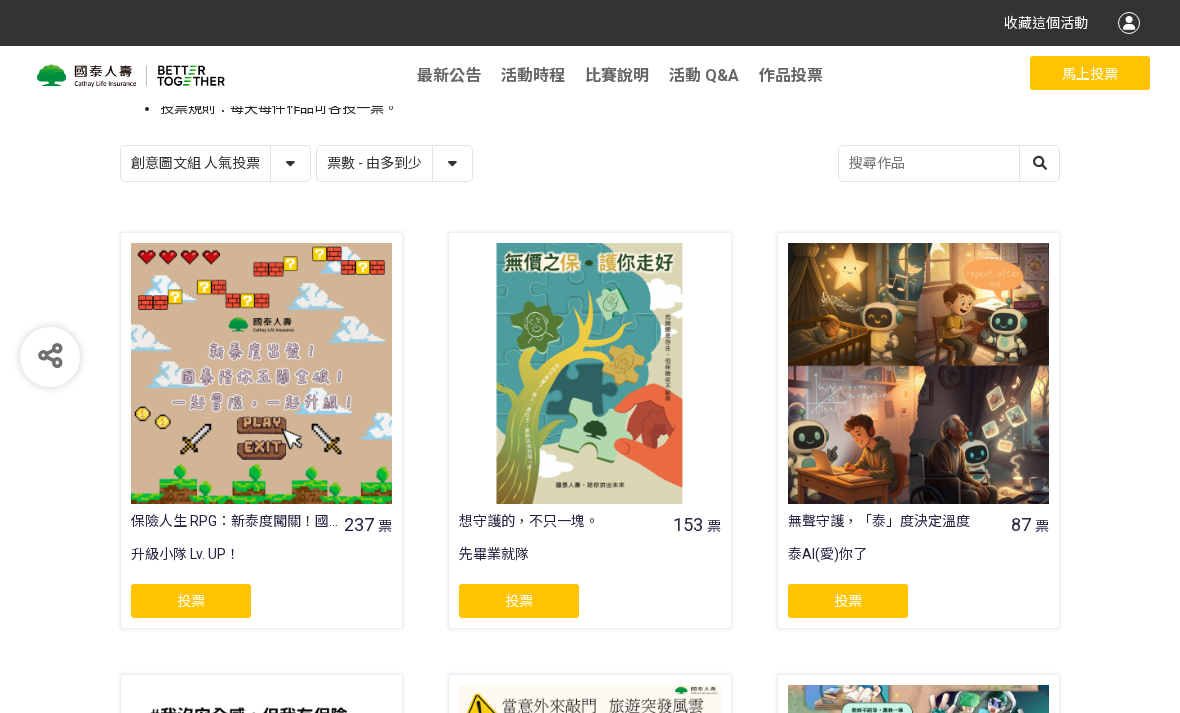 scroll, scrollTop: 242, scrollLeft: 0, axis: vertical 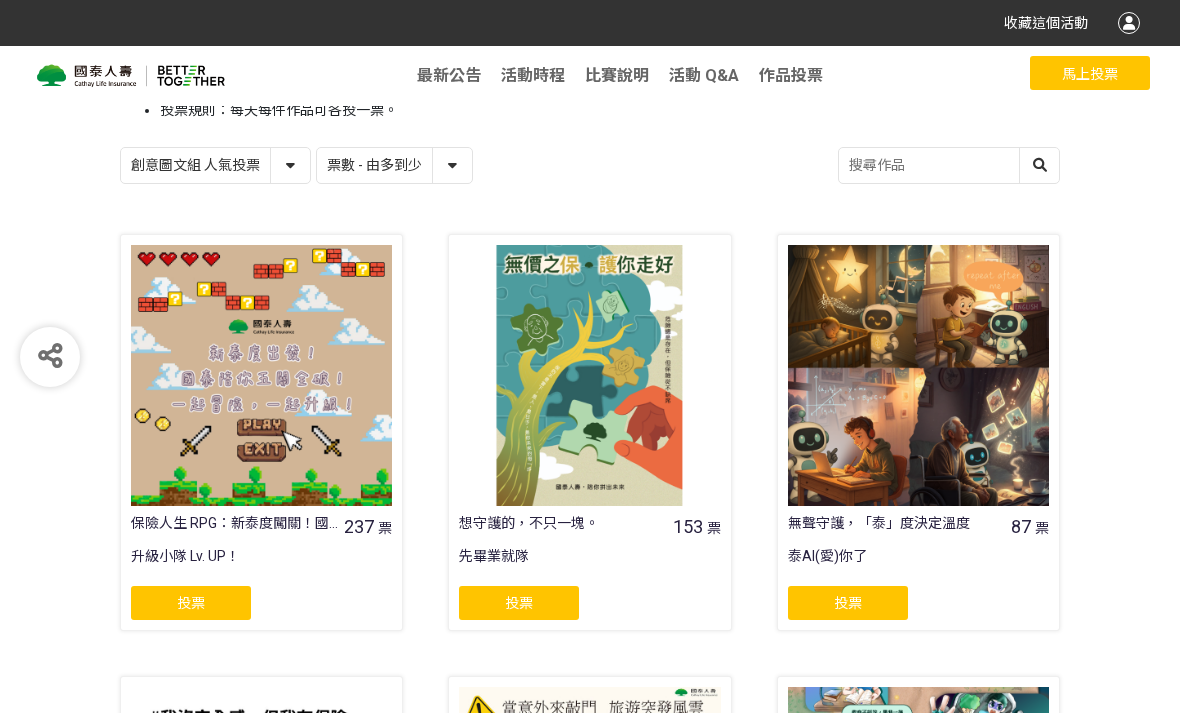 click on "作品 - 由新到舊 作品 - 由舊到新 票數 - 由多到少 票數 - 由少到多" at bounding box center (394, 165) 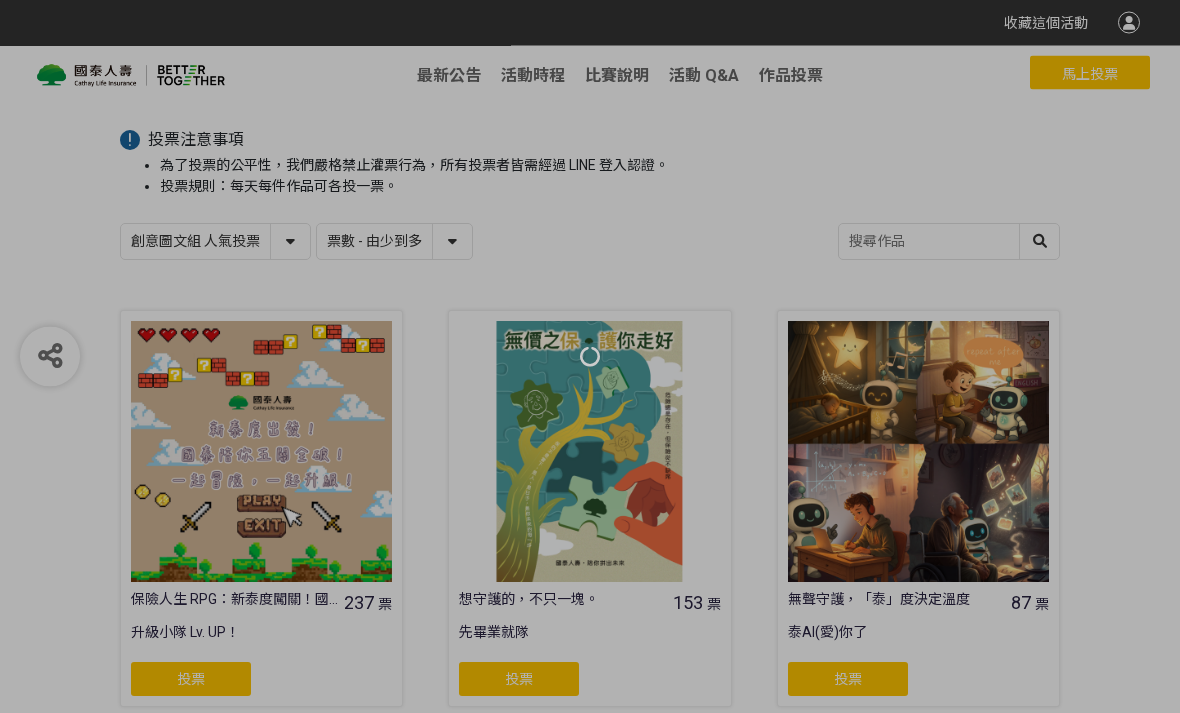 scroll, scrollTop: 167, scrollLeft: 0, axis: vertical 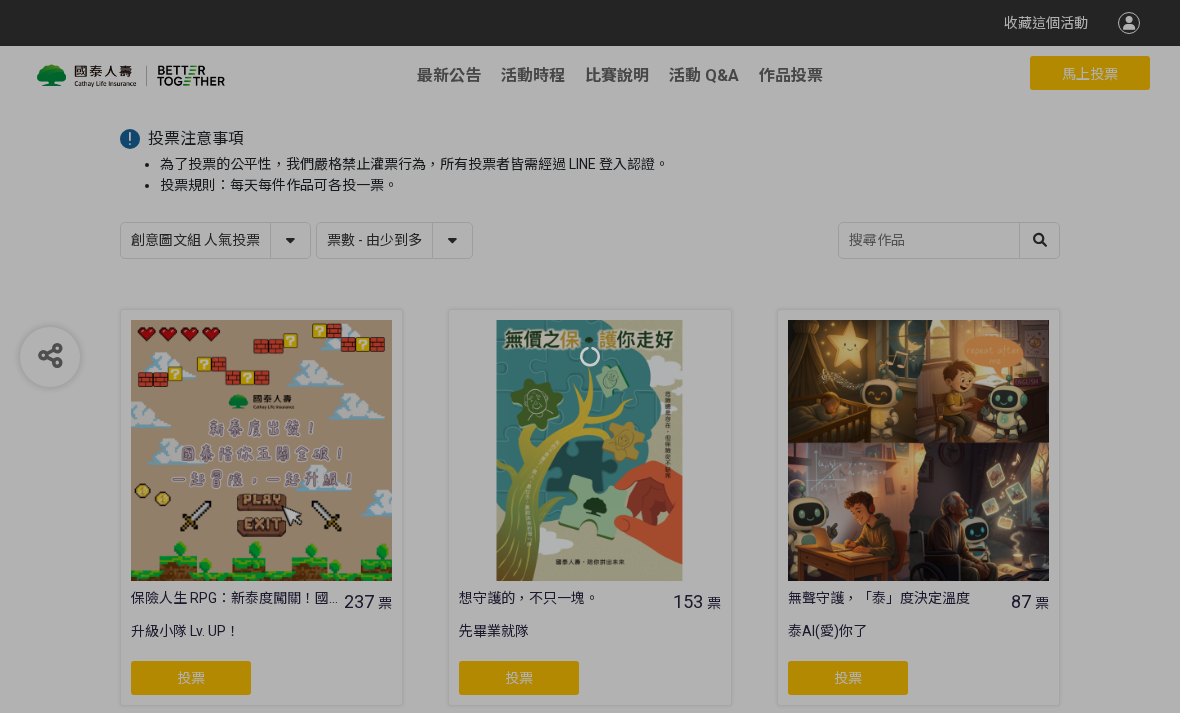 click at bounding box center (590, 356) 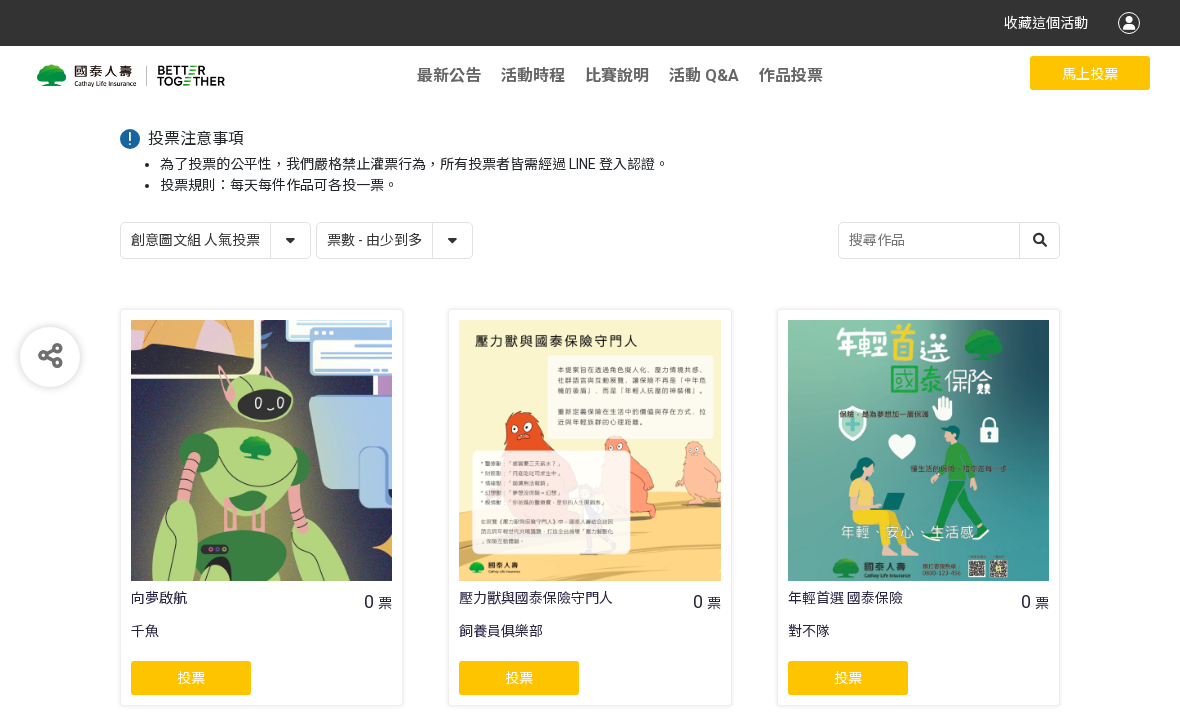 click on "作品 - 由新到舊 作品 - 由舊到新 票數 - 由多到少 票數 - 由少到多" at bounding box center (394, 240) 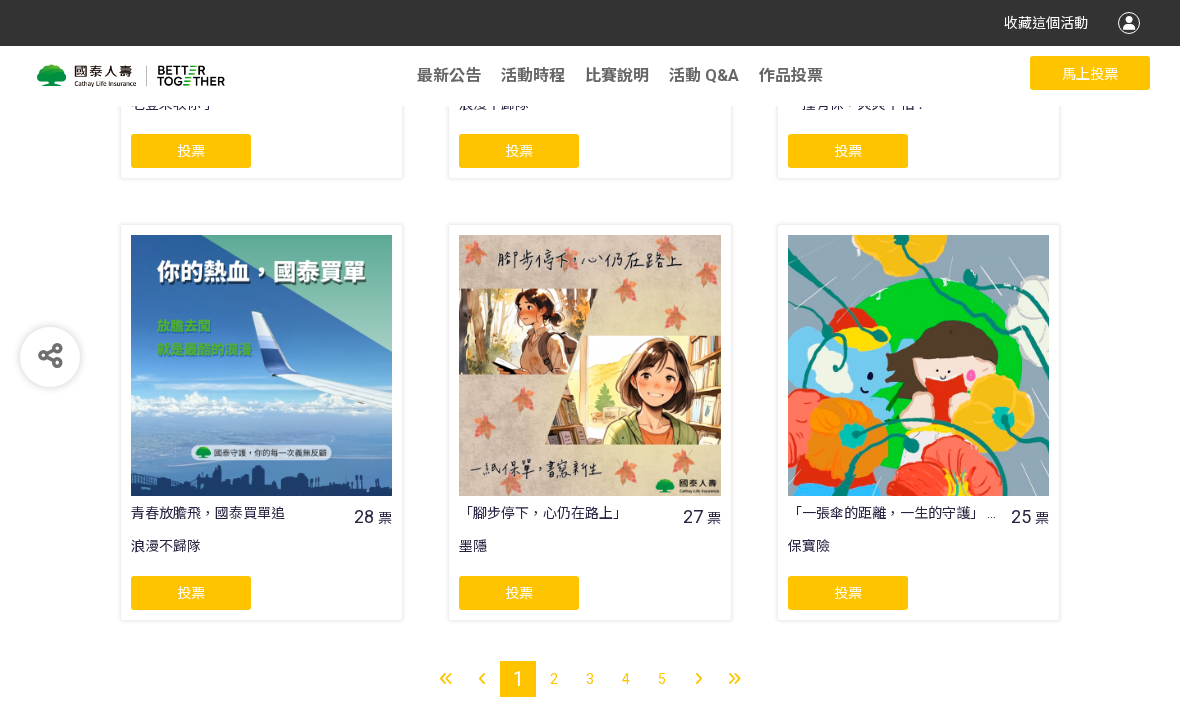 scroll, scrollTop: 1591, scrollLeft: 0, axis: vertical 